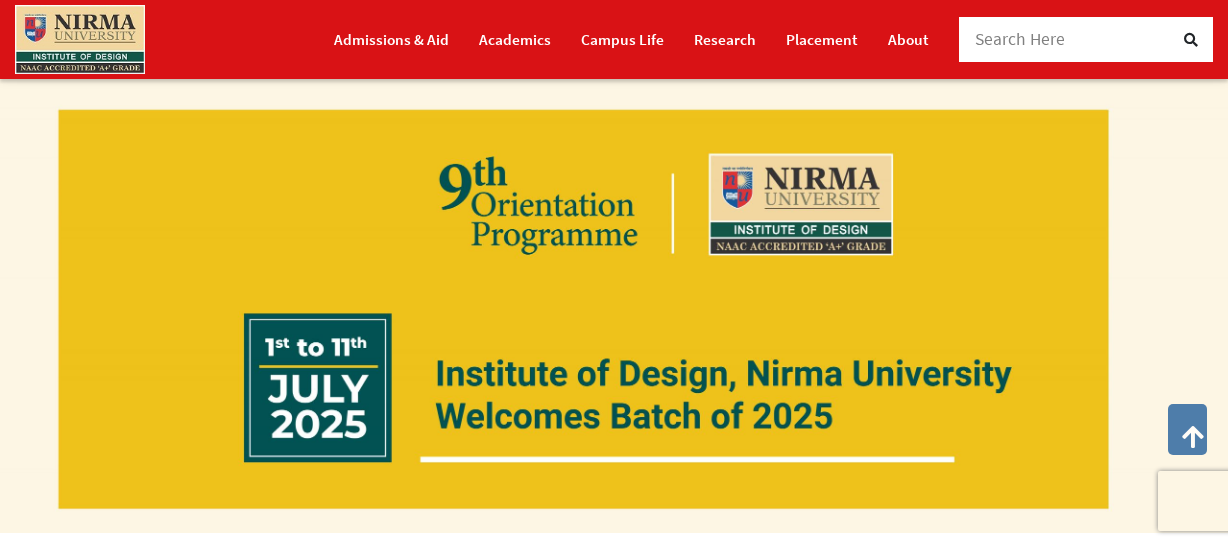 scroll, scrollTop: 1181, scrollLeft: 0, axis: vertical 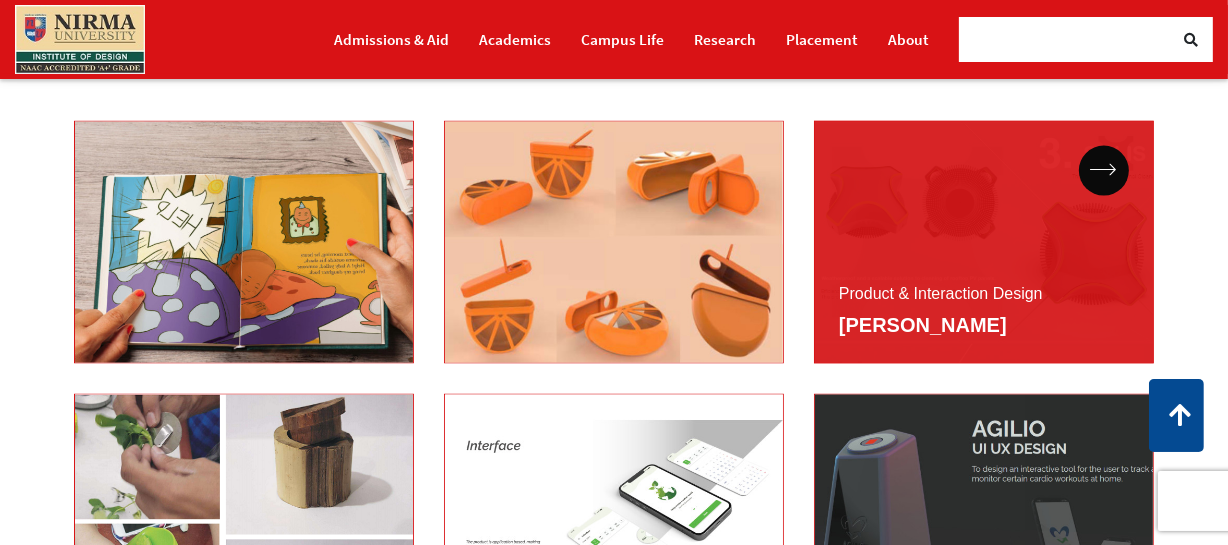 click on "Product & Interaction Design" at bounding box center [984, 242] 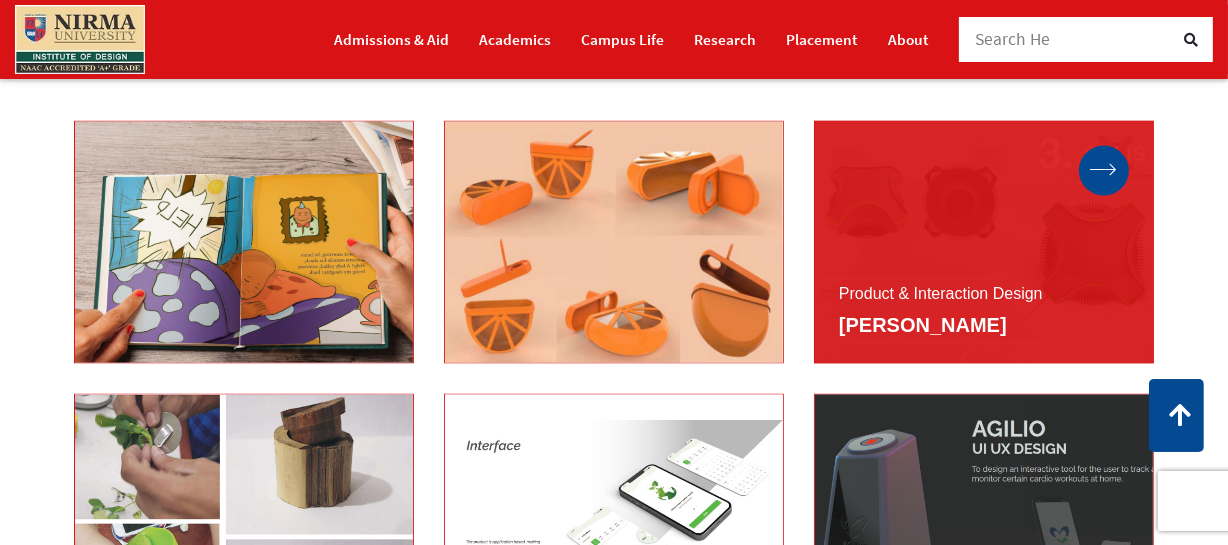 click 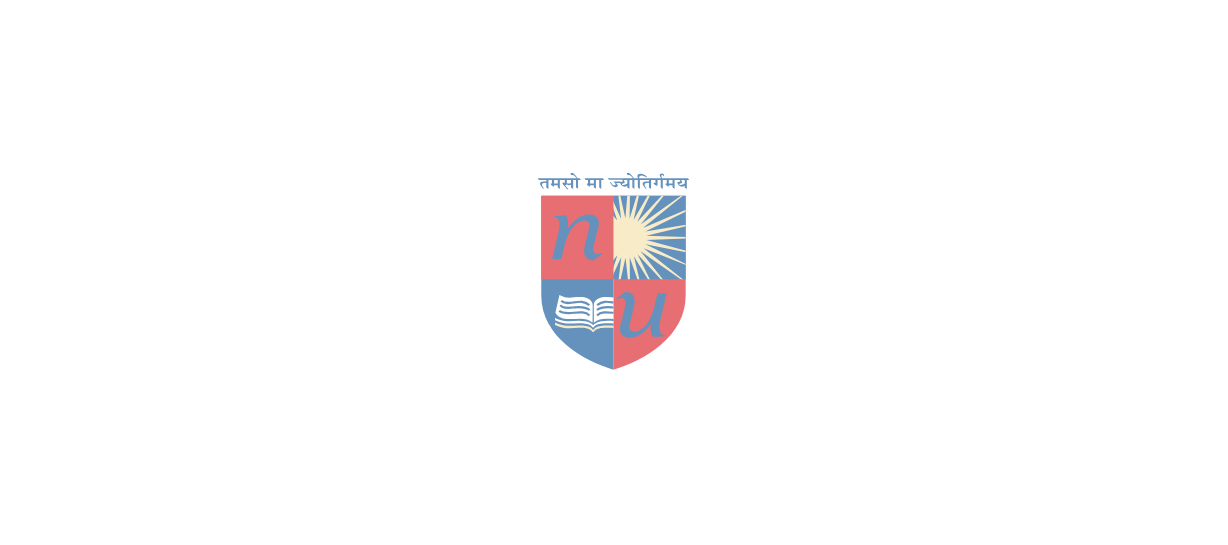 scroll, scrollTop: 272, scrollLeft: 0, axis: vertical 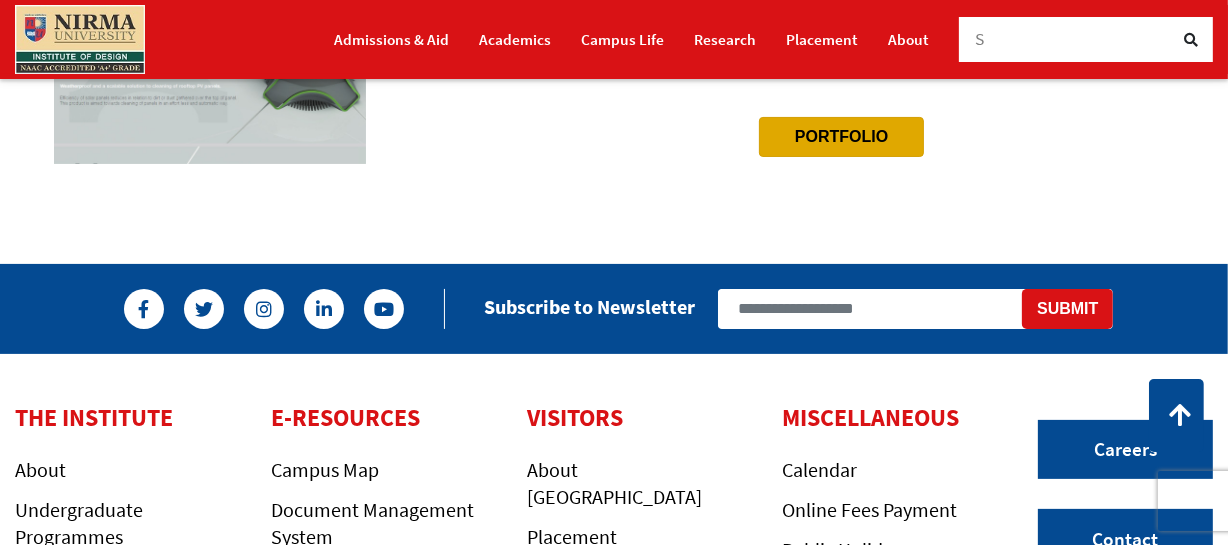 click on "Portfolio" at bounding box center (841, 137) 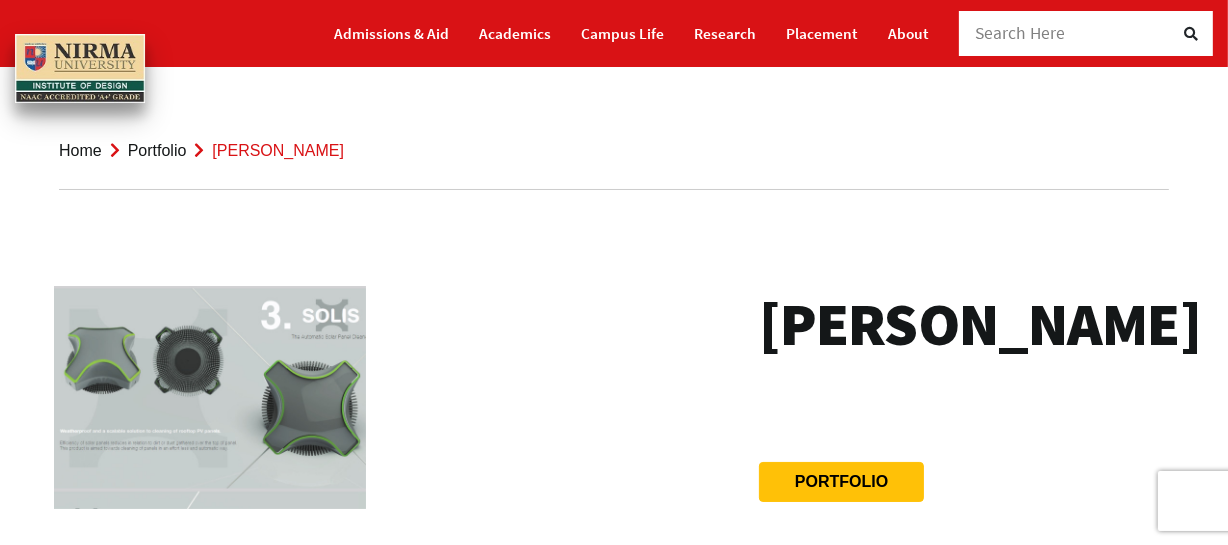 scroll, scrollTop: 0, scrollLeft: 0, axis: both 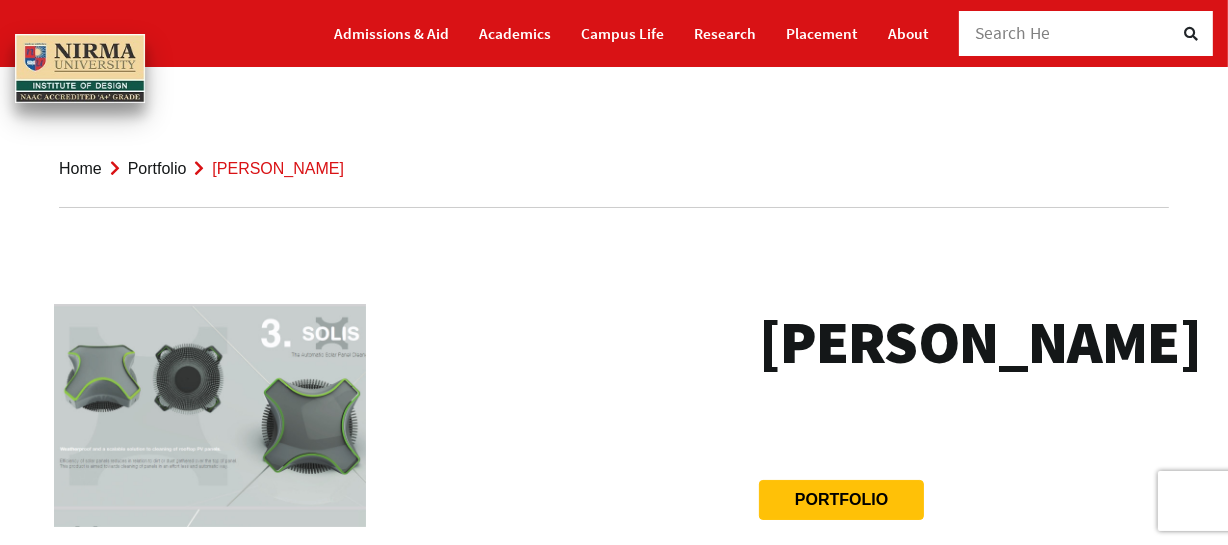click at bounding box center [210, 415] 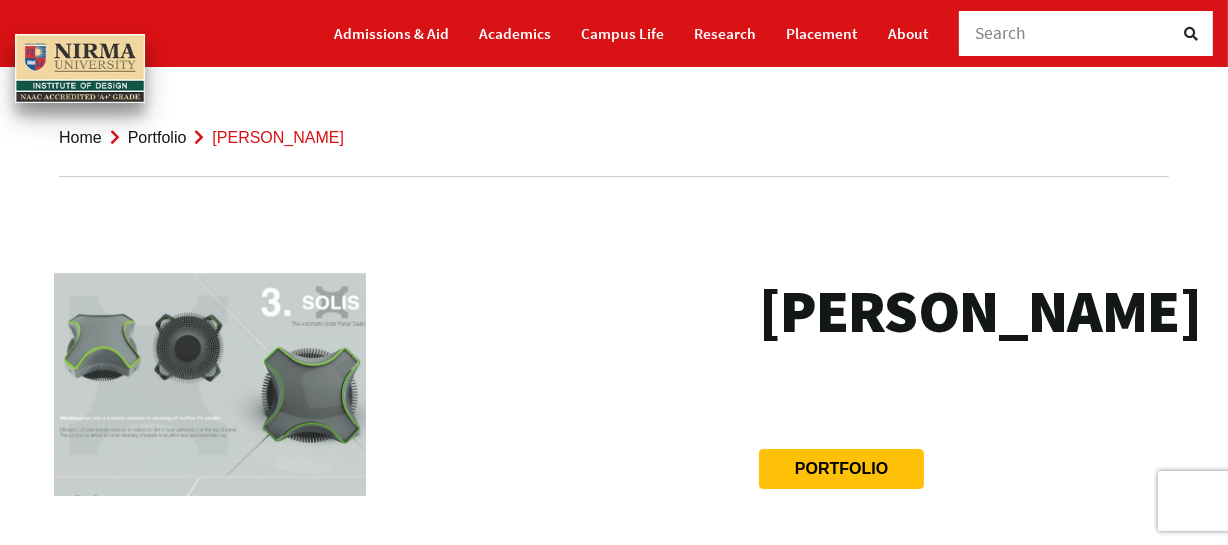 scroll, scrollTop: 0, scrollLeft: 0, axis: both 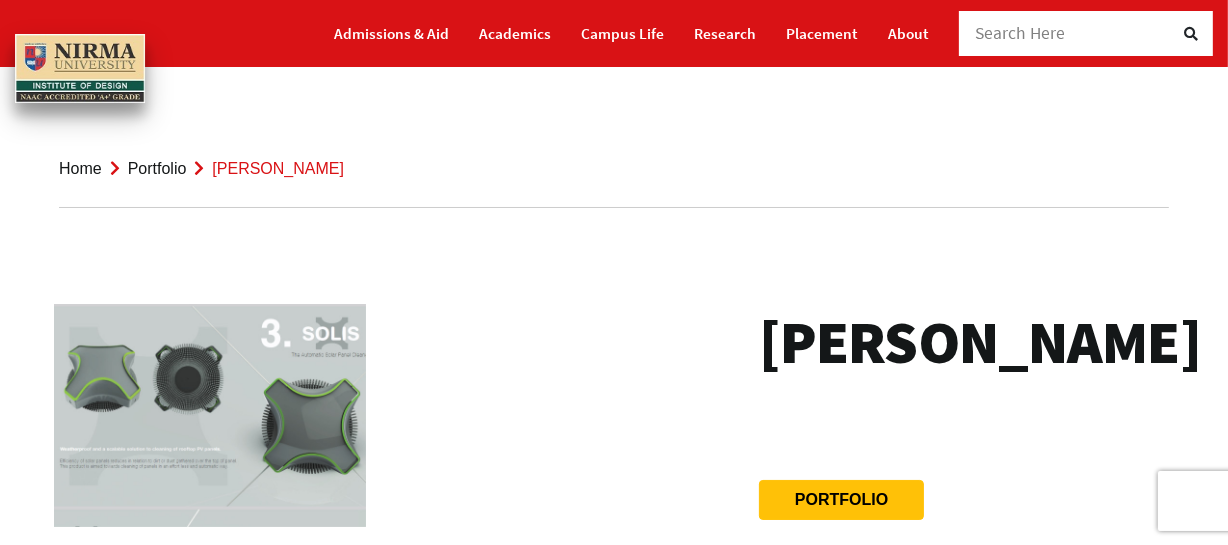 click at bounding box center (210, 415) 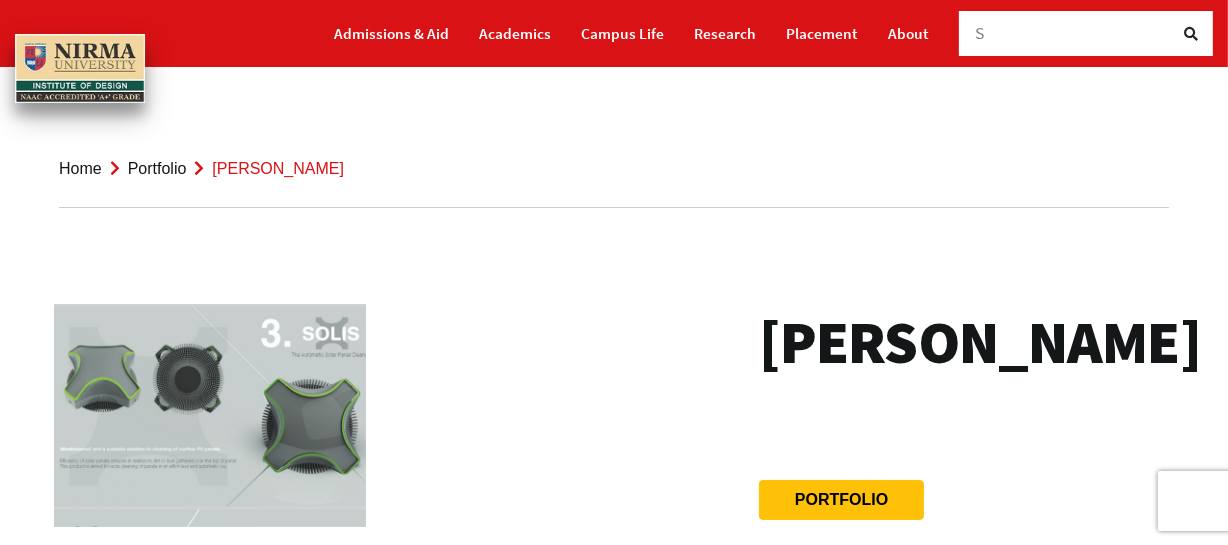 click on "Portfolio" at bounding box center [157, 168] 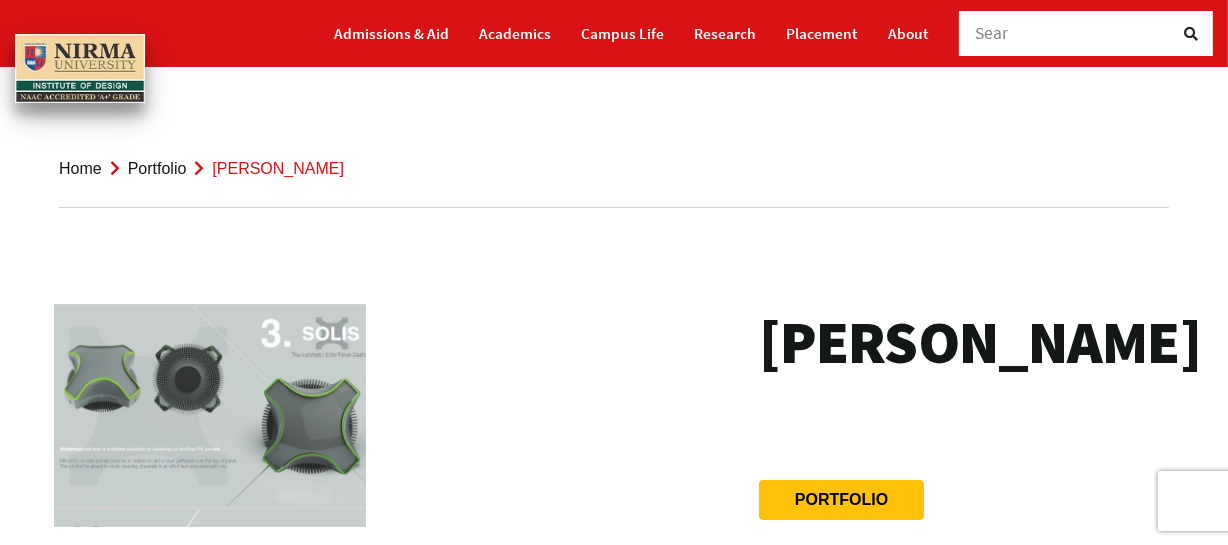 scroll, scrollTop: 70, scrollLeft: 0, axis: vertical 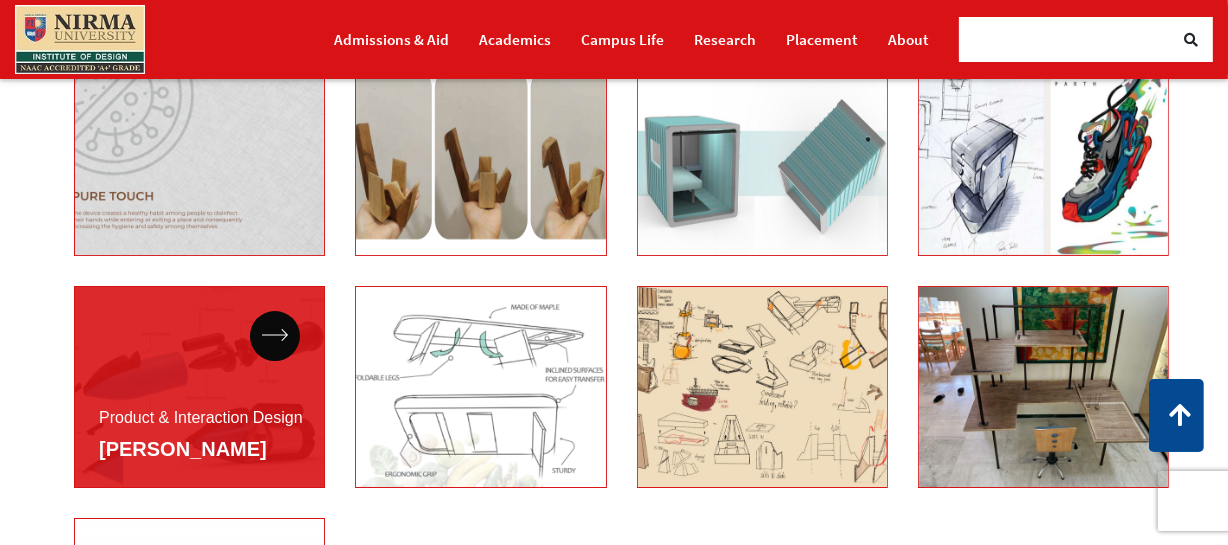 click on "Product & Interaction Design
PiYush Vishwakarma" at bounding box center (199, 387) 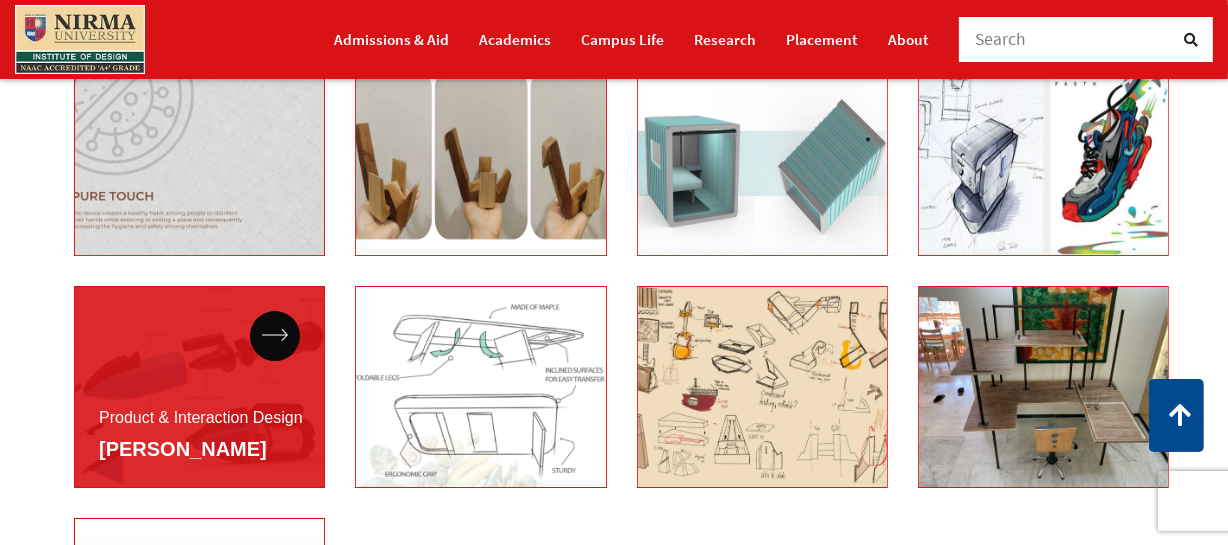 scroll, scrollTop: 6363, scrollLeft: 0, axis: vertical 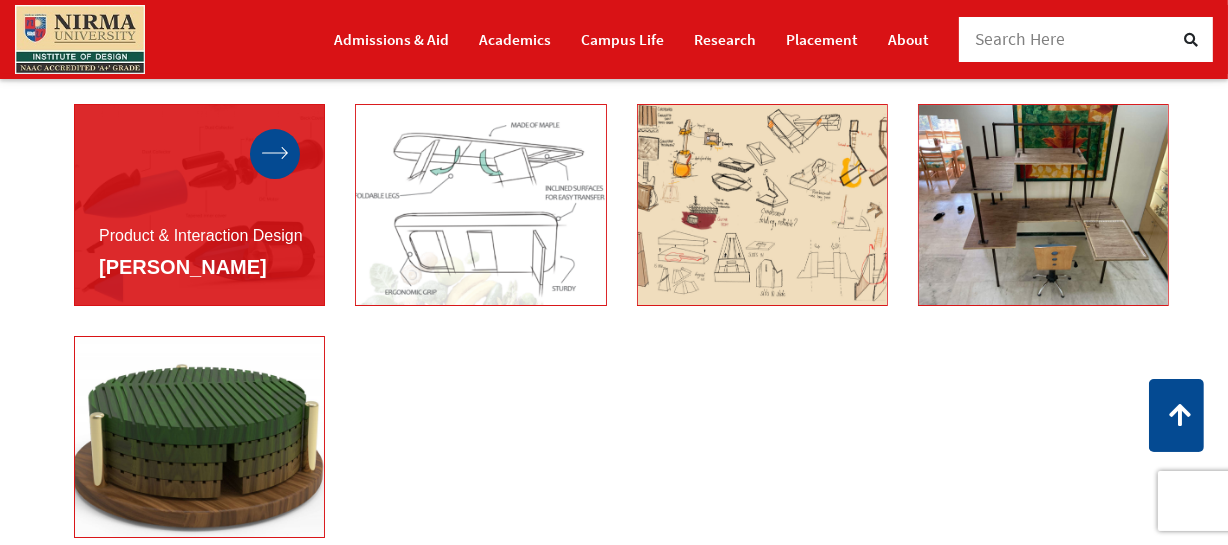 click at bounding box center [275, 154] 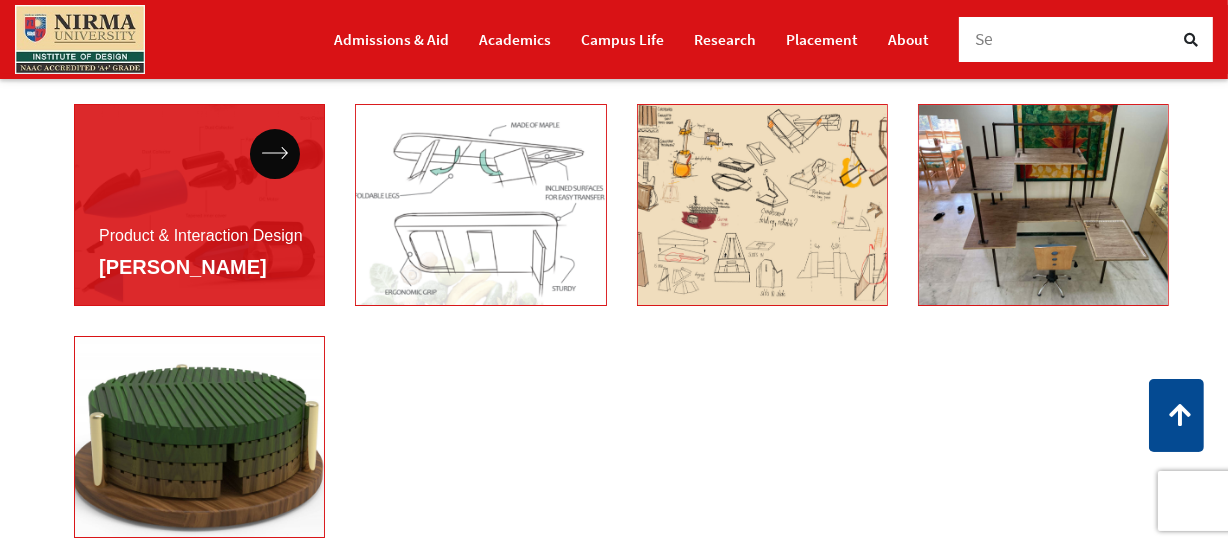 click on "Product & Interaction Design
PiYush Vishwakarma" at bounding box center (199, 205) 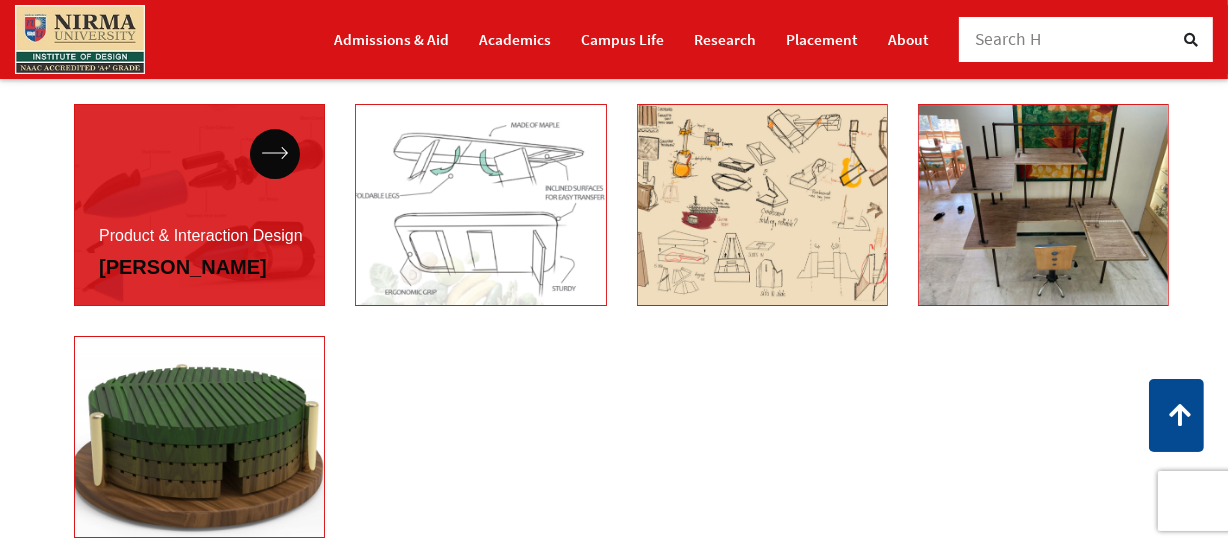 click on "PiYush Vishwakarma" at bounding box center [183, 267] 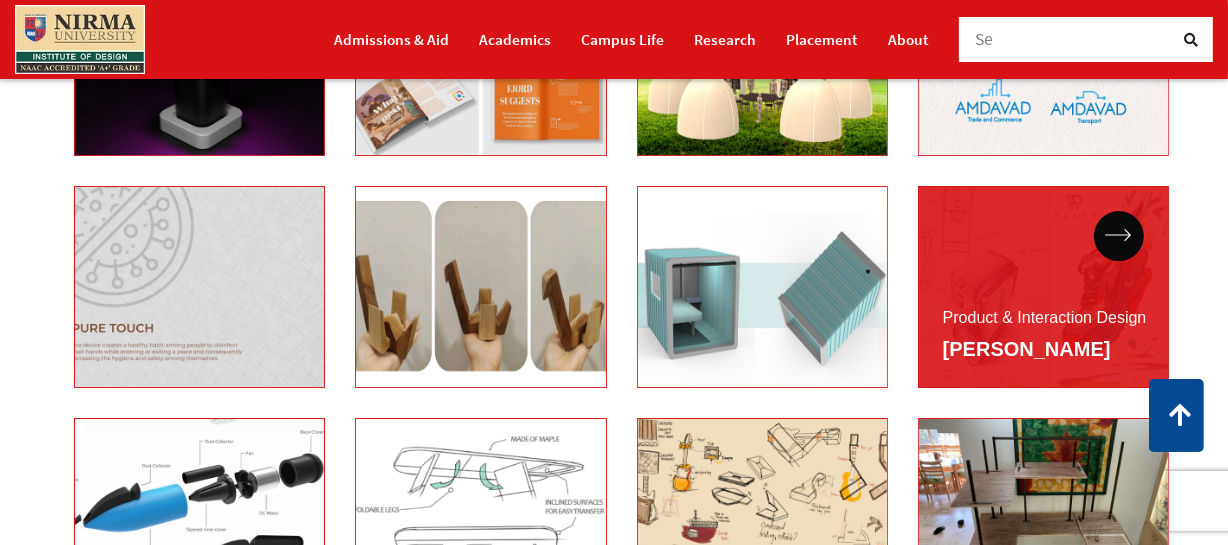 scroll, scrollTop: 6090, scrollLeft: 0, axis: vertical 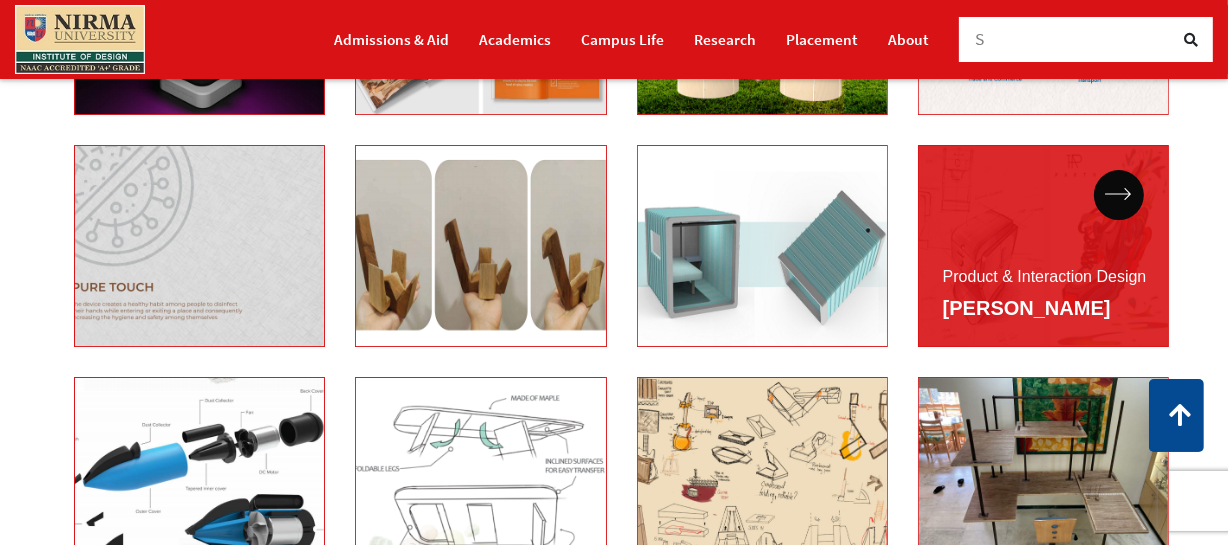 click on "Product & Interaction Design
Parth Joshi" at bounding box center (1043, 246) 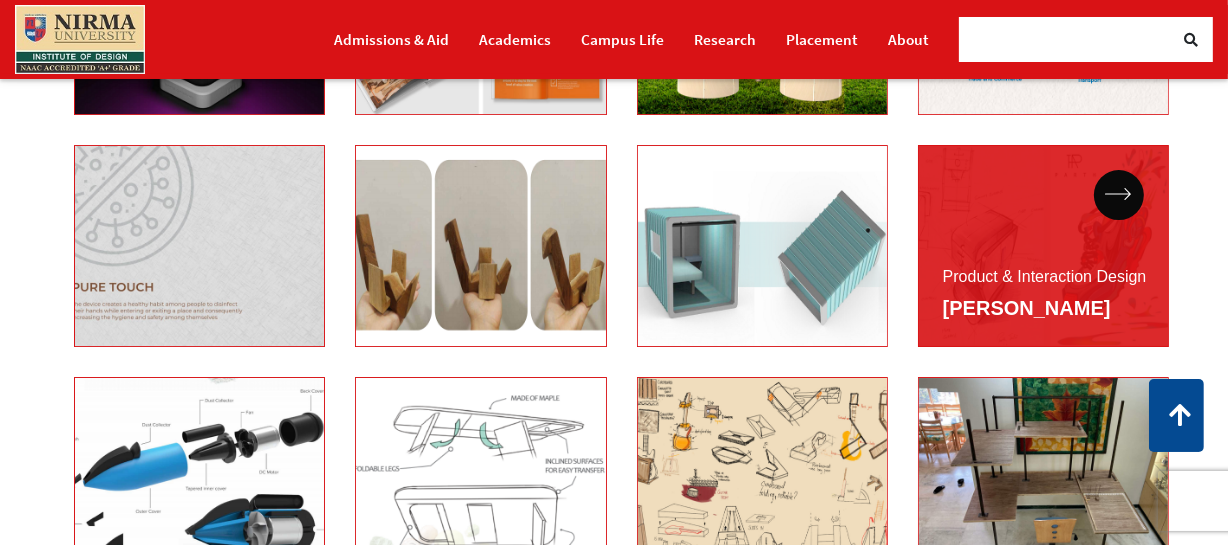 click on "Product & Interaction Design
Parth Joshi" at bounding box center (1043, 246) 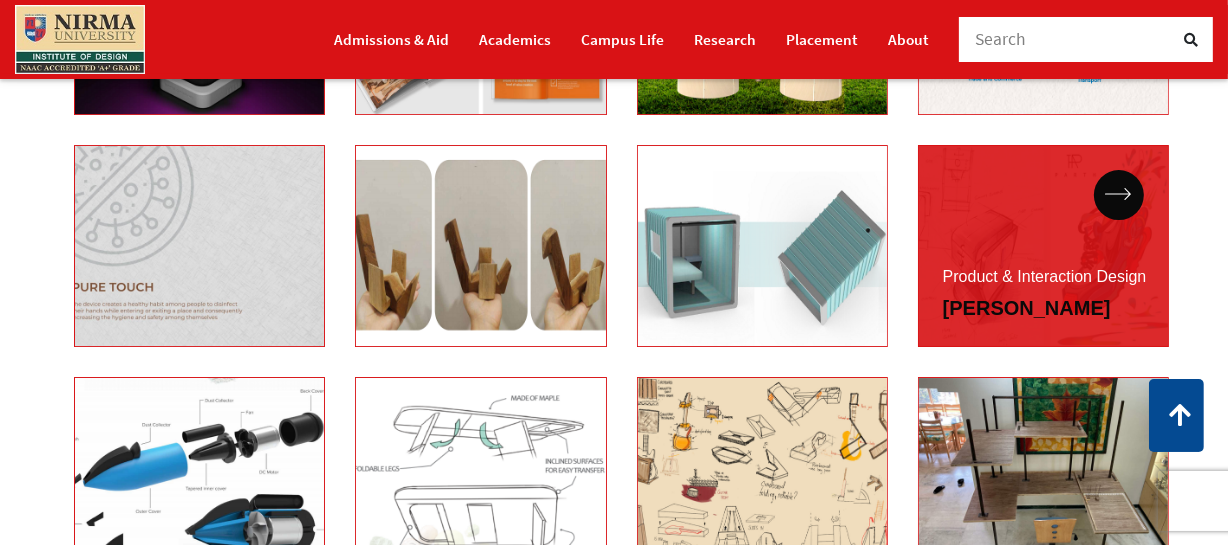 click on "Parth Joshi" at bounding box center (1027, 308) 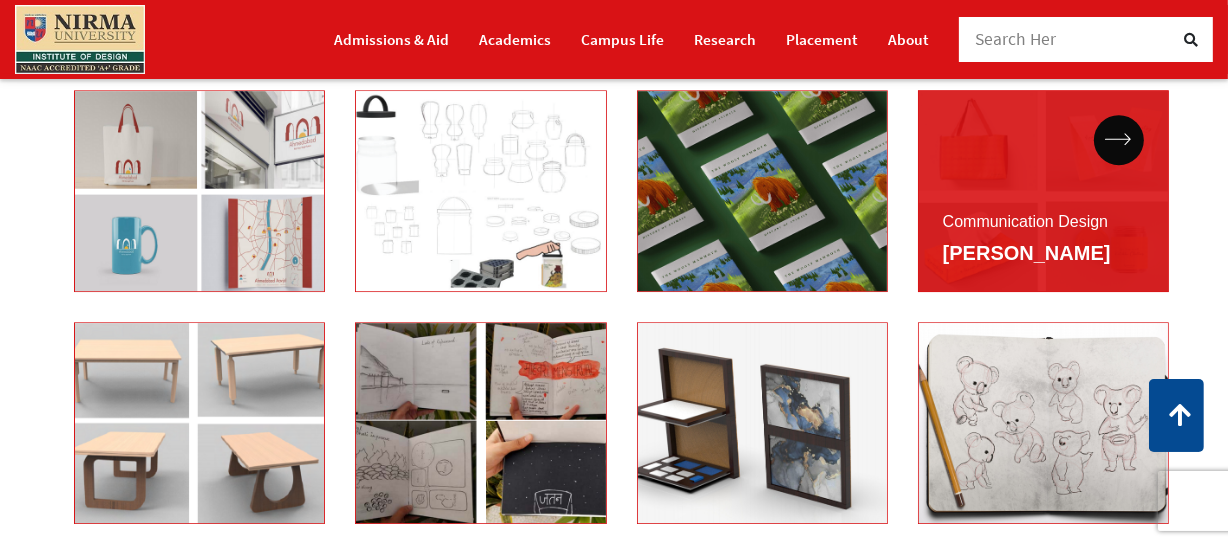 scroll, scrollTop: 5545, scrollLeft: 0, axis: vertical 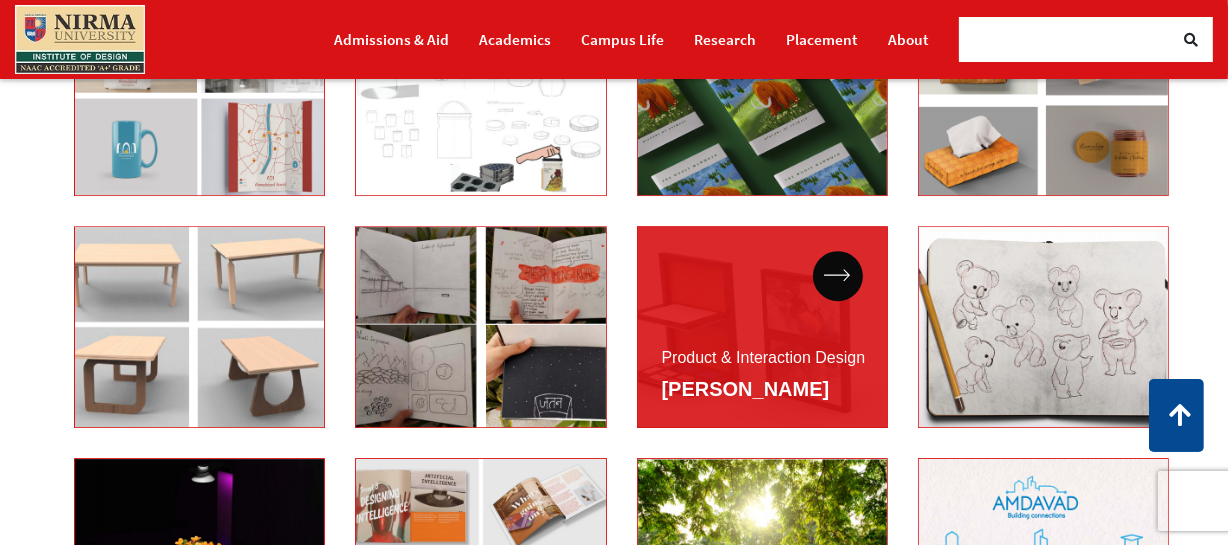 click on "Product & Interaction Design
Devanshi Valia" at bounding box center (762, 327) 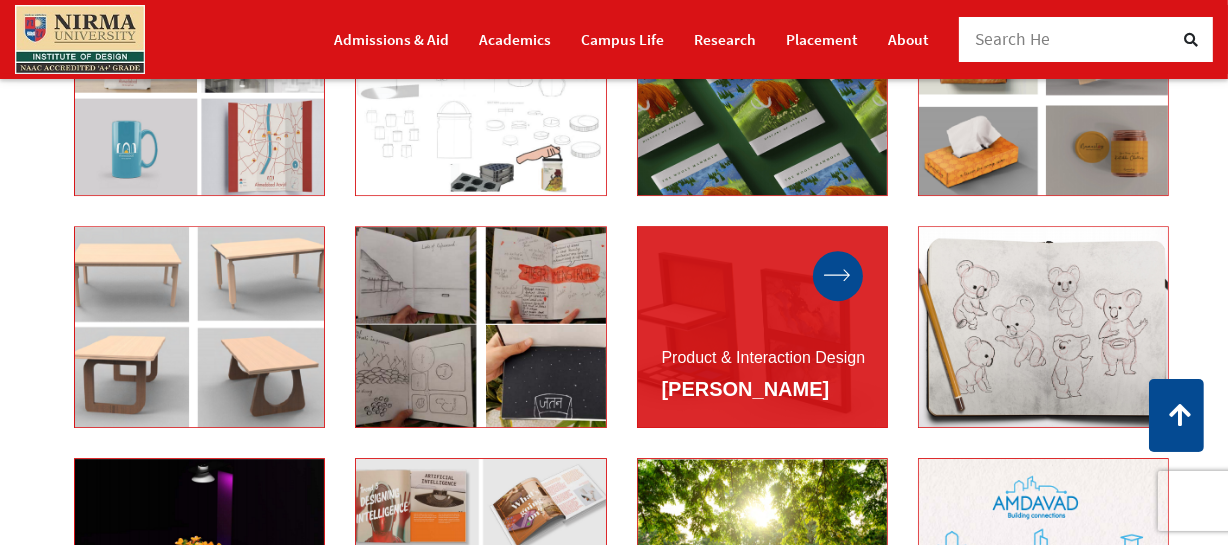click 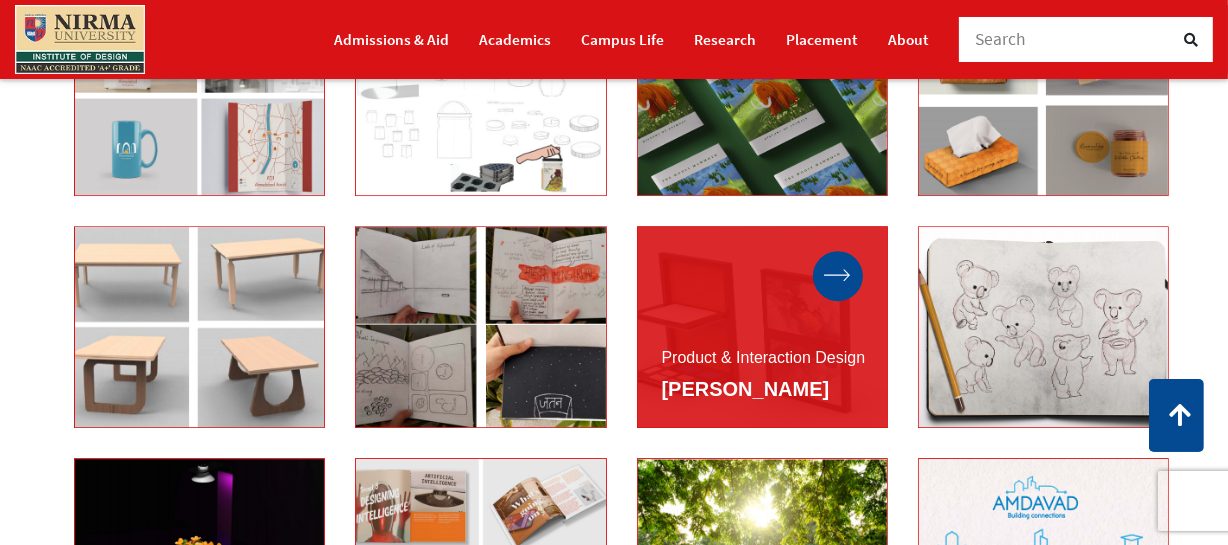 click 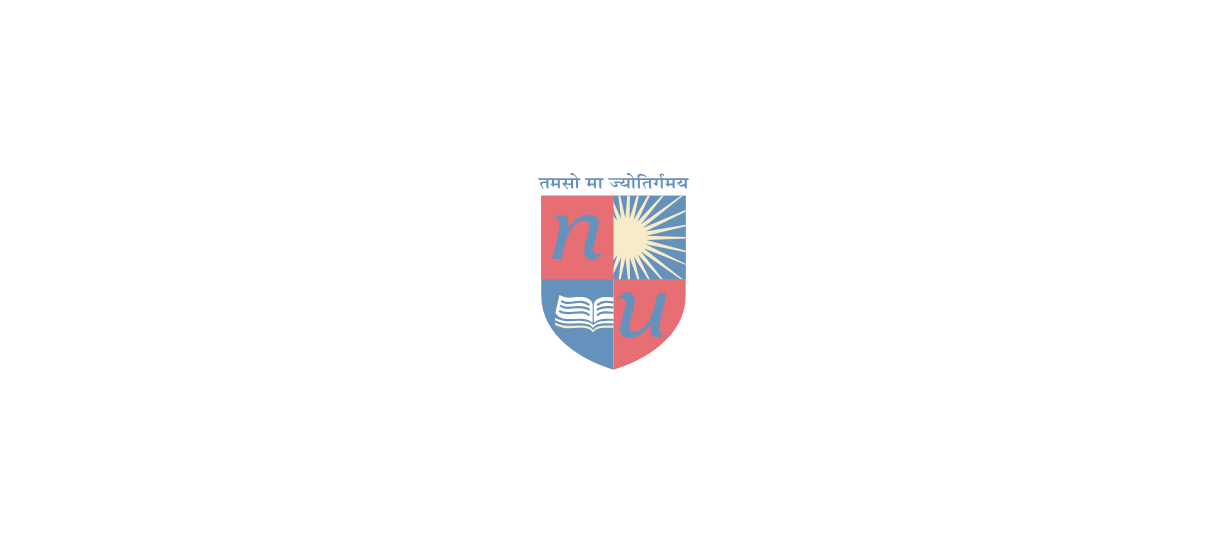 scroll, scrollTop: 0, scrollLeft: 0, axis: both 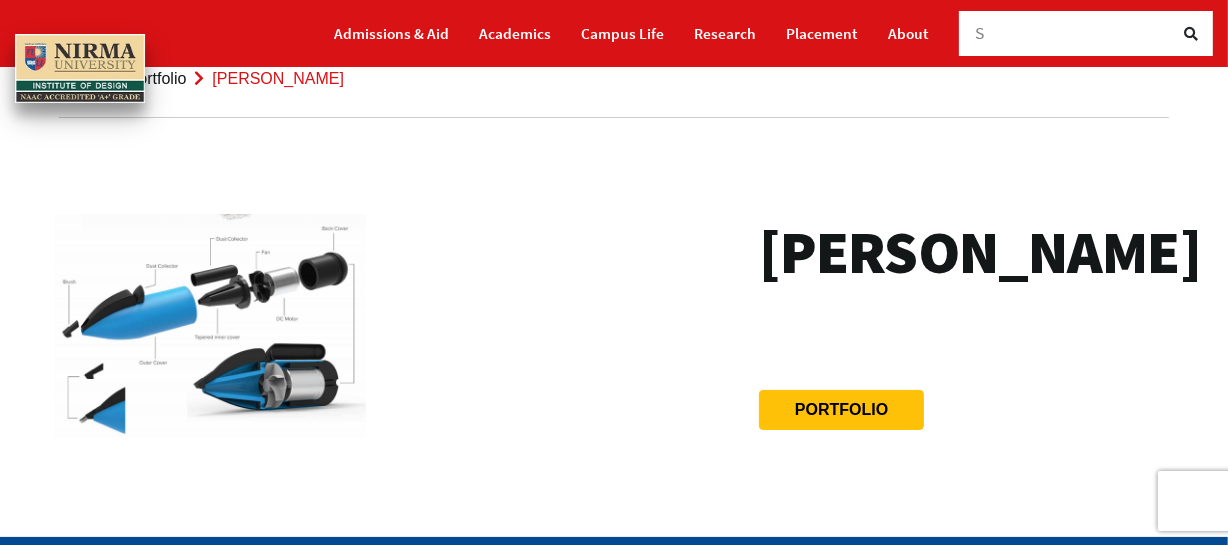 click at bounding box center (210, 325) 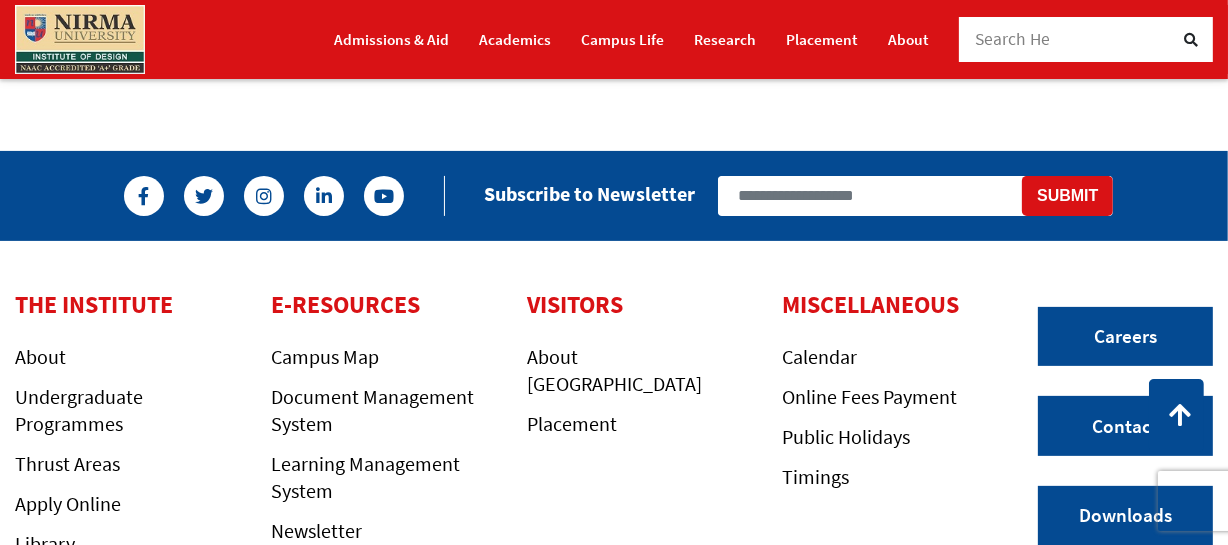 scroll, scrollTop: 314, scrollLeft: 0, axis: vertical 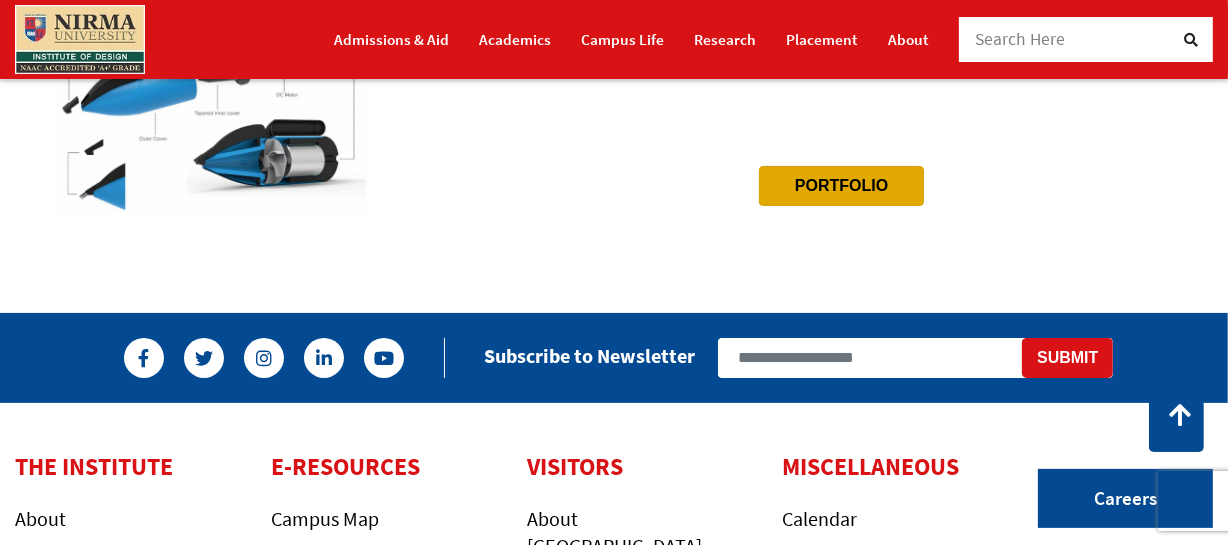 click on "Portfolio" at bounding box center (841, 186) 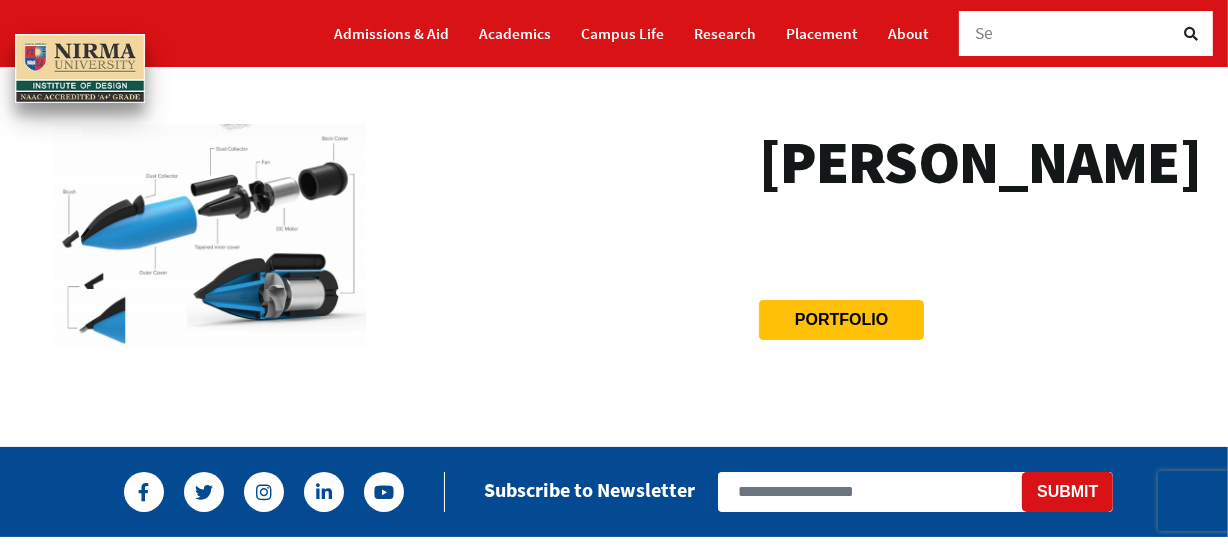 scroll, scrollTop: 181, scrollLeft: 0, axis: vertical 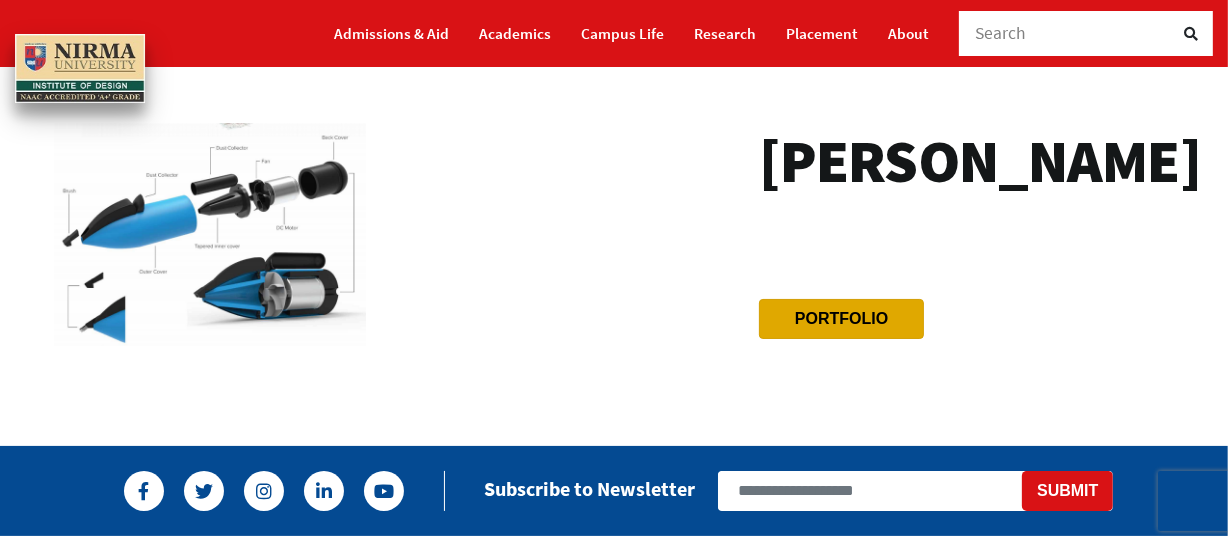 click on "Portfolio" at bounding box center [841, 318] 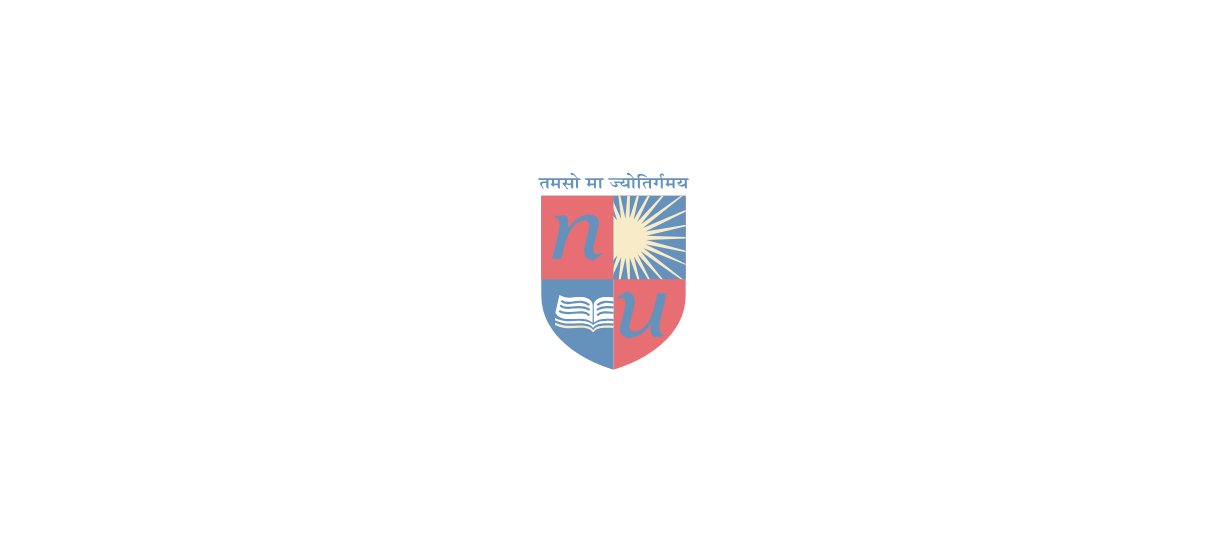 scroll, scrollTop: 0, scrollLeft: 0, axis: both 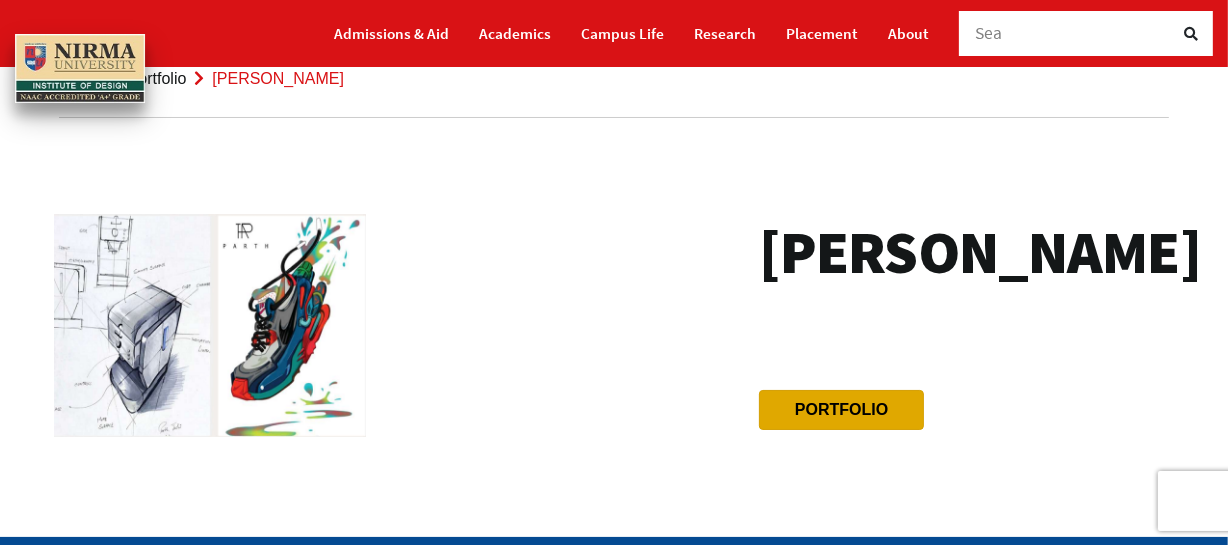 click on "Portfolio" at bounding box center (841, 409) 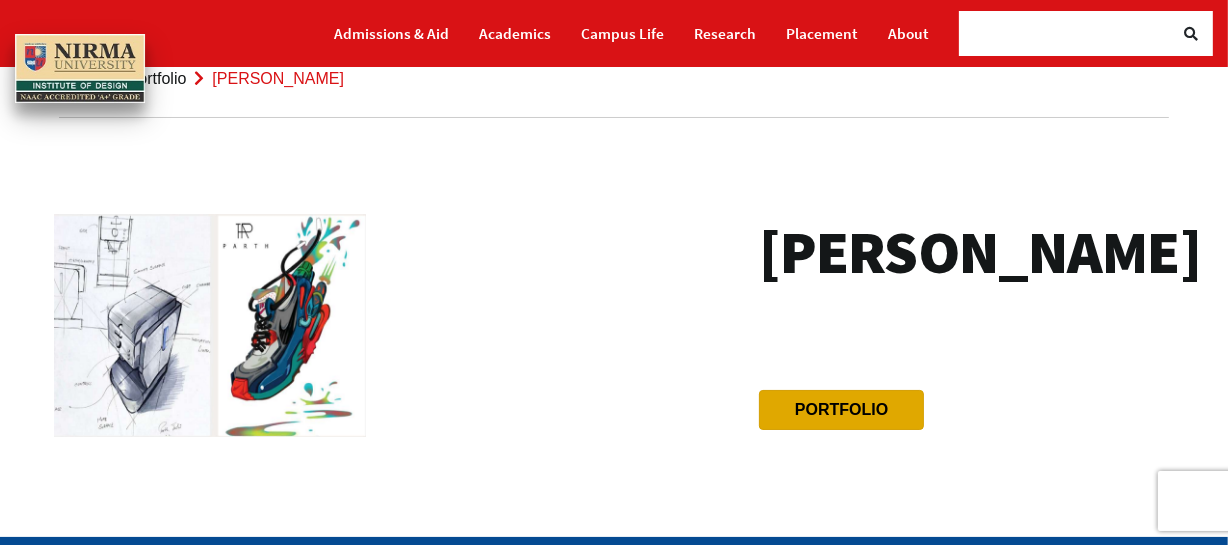 click on "Portfolio" at bounding box center [841, 409] 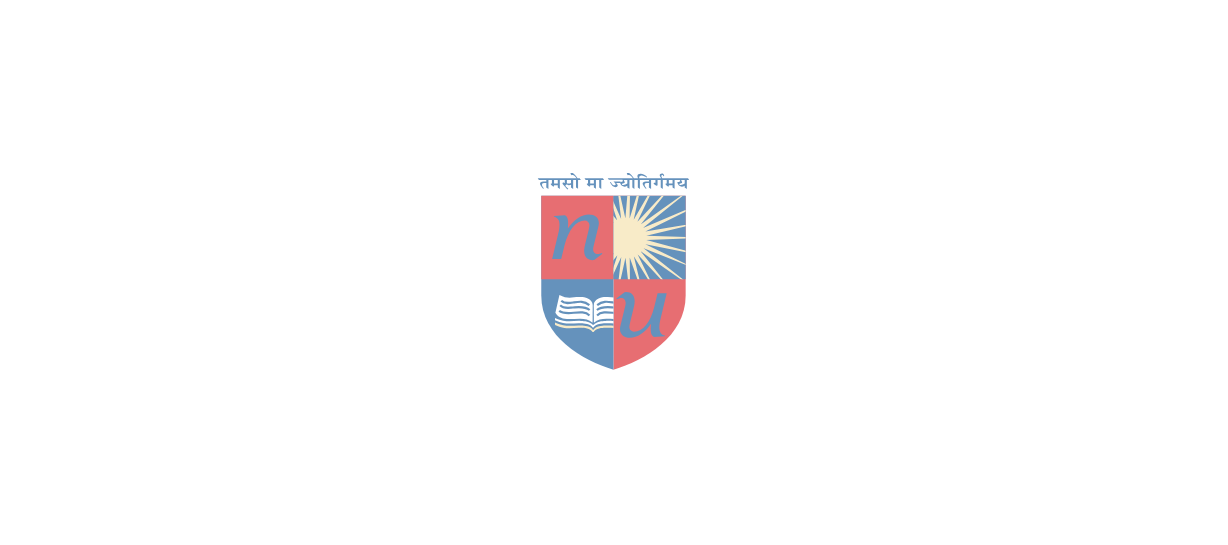 scroll, scrollTop: 0, scrollLeft: 0, axis: both 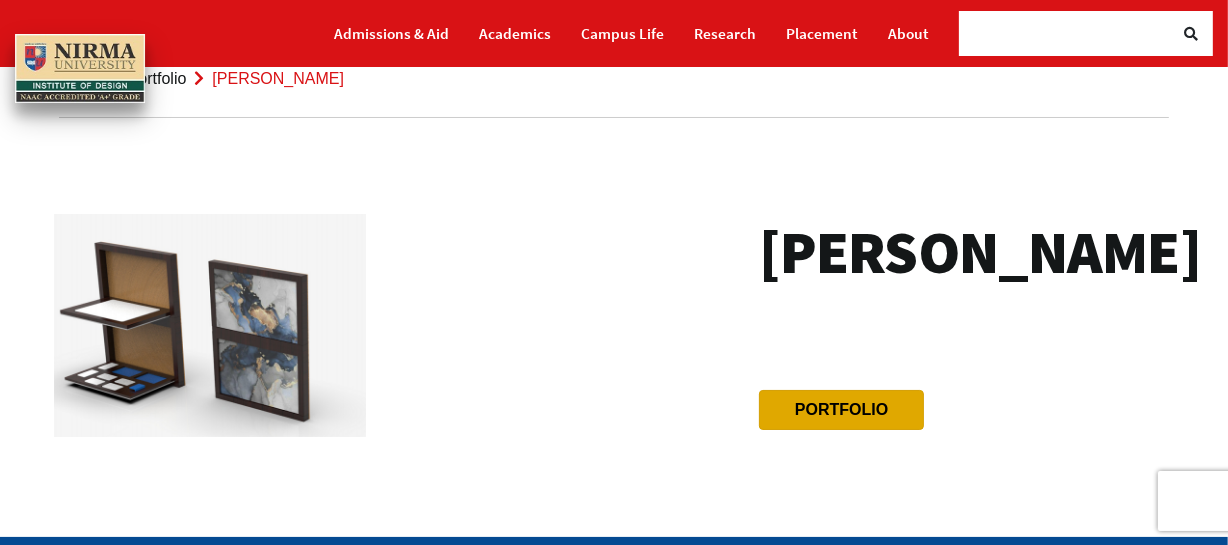 click on "Portfolio" at bounding box center (841, 409) 